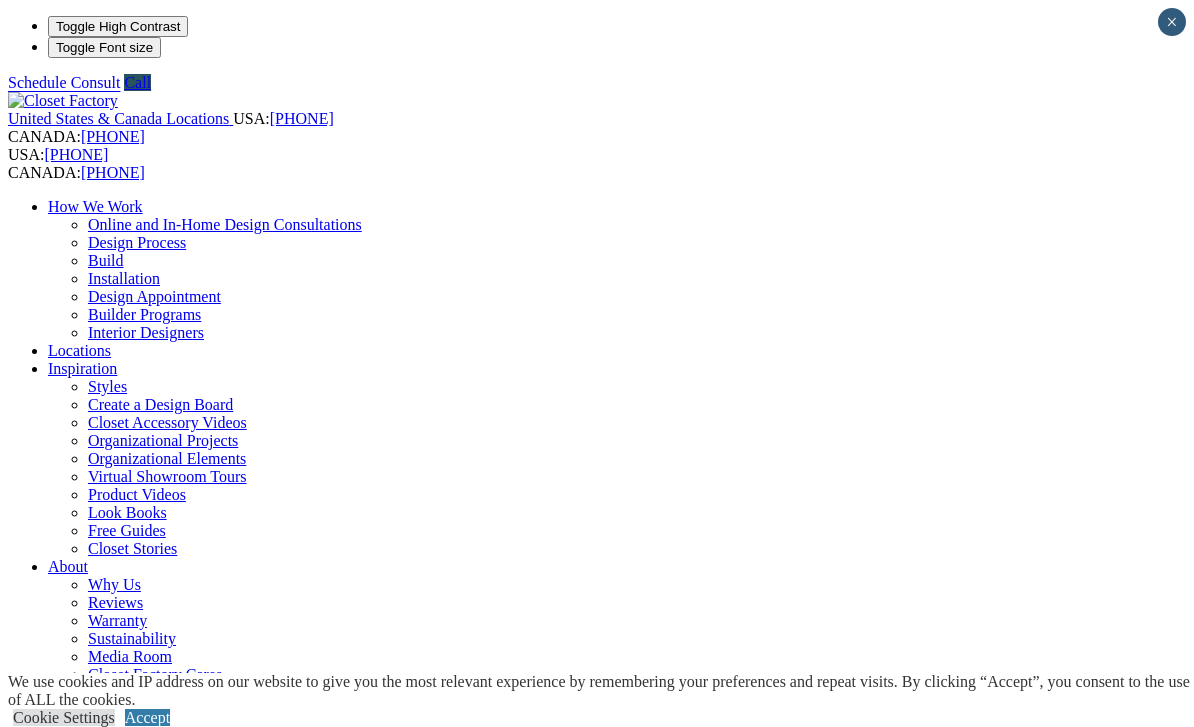 scroll, scrollTop: 0, scrollLeft: 0, axis: both 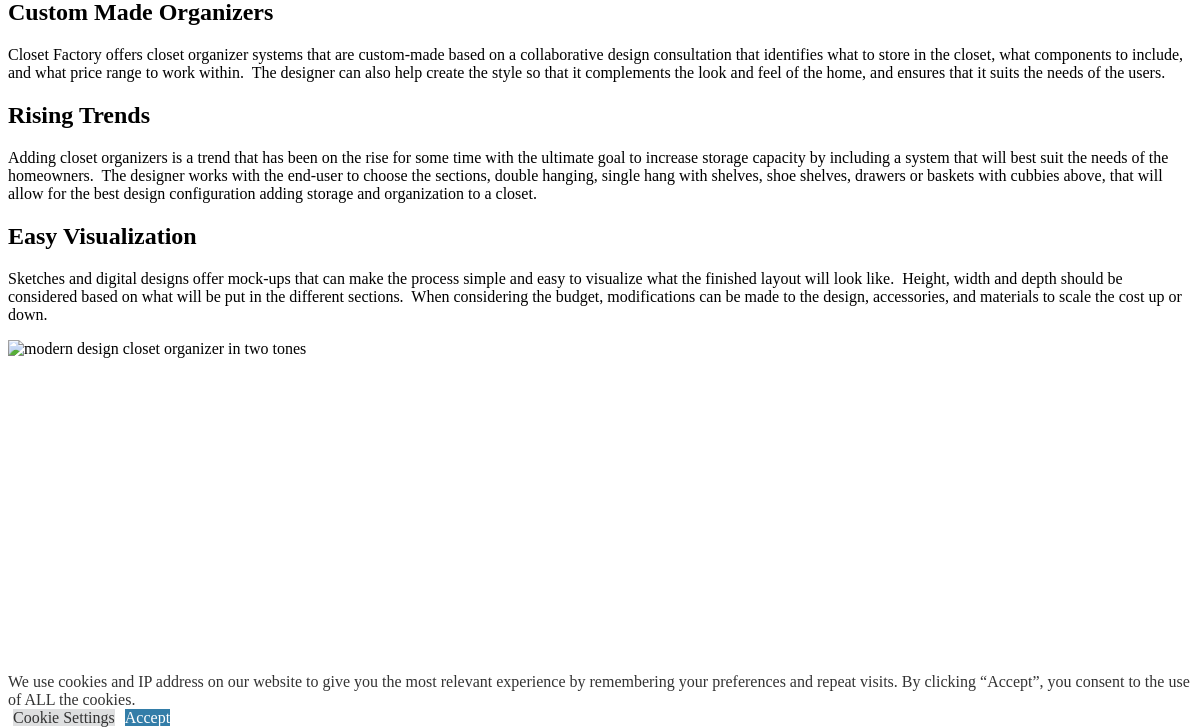click on "CLOSE (X)" at bounding box center [46, -290] 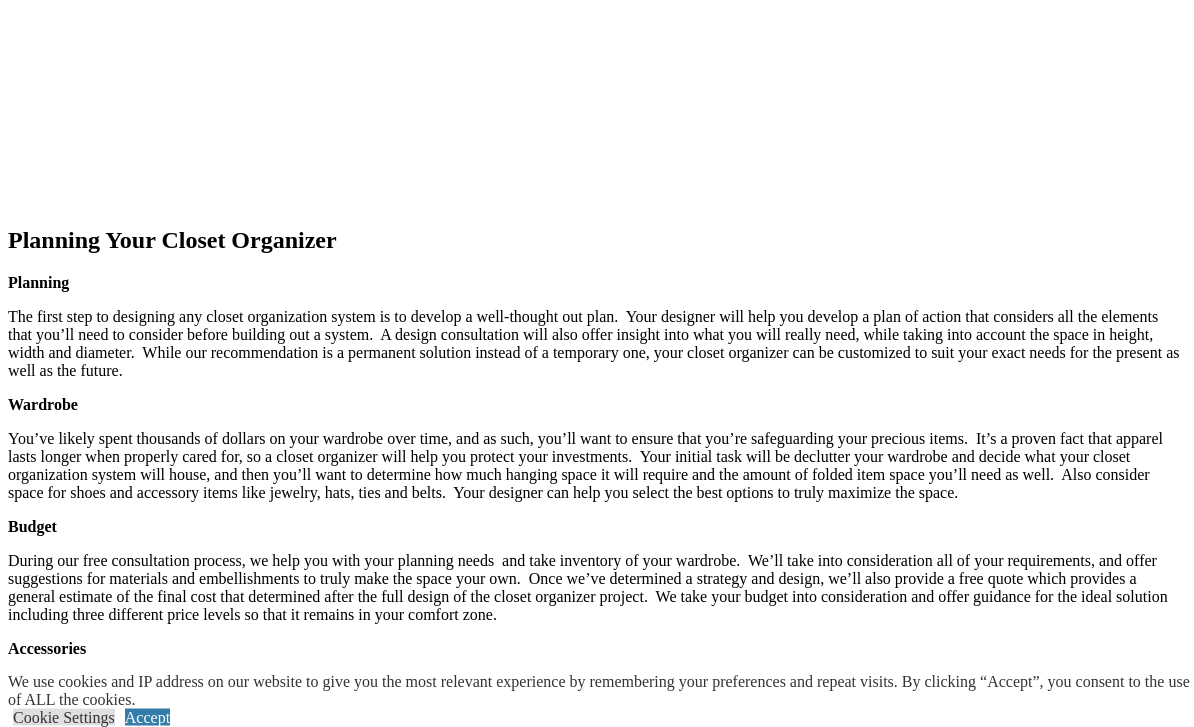 scroll, scrollTop: 2840, scrollLeft: 0, axis: vertical 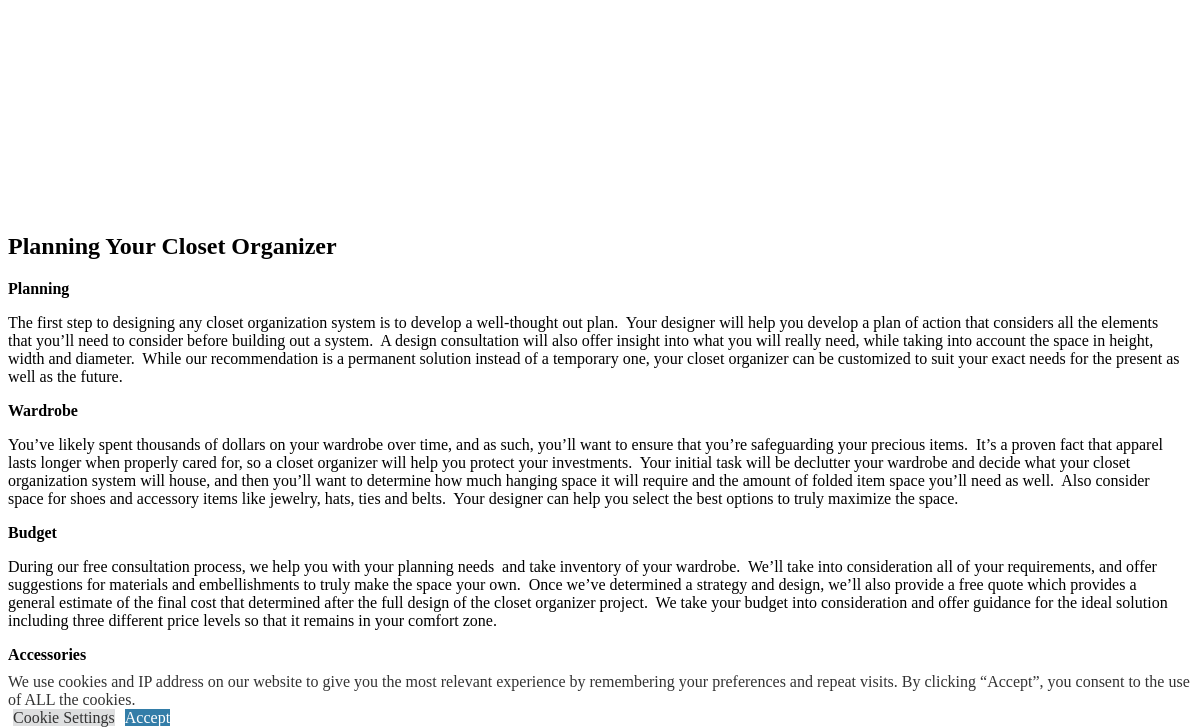 click on "Closet Organizer Project We Love" at bounding box center [597, 1679] 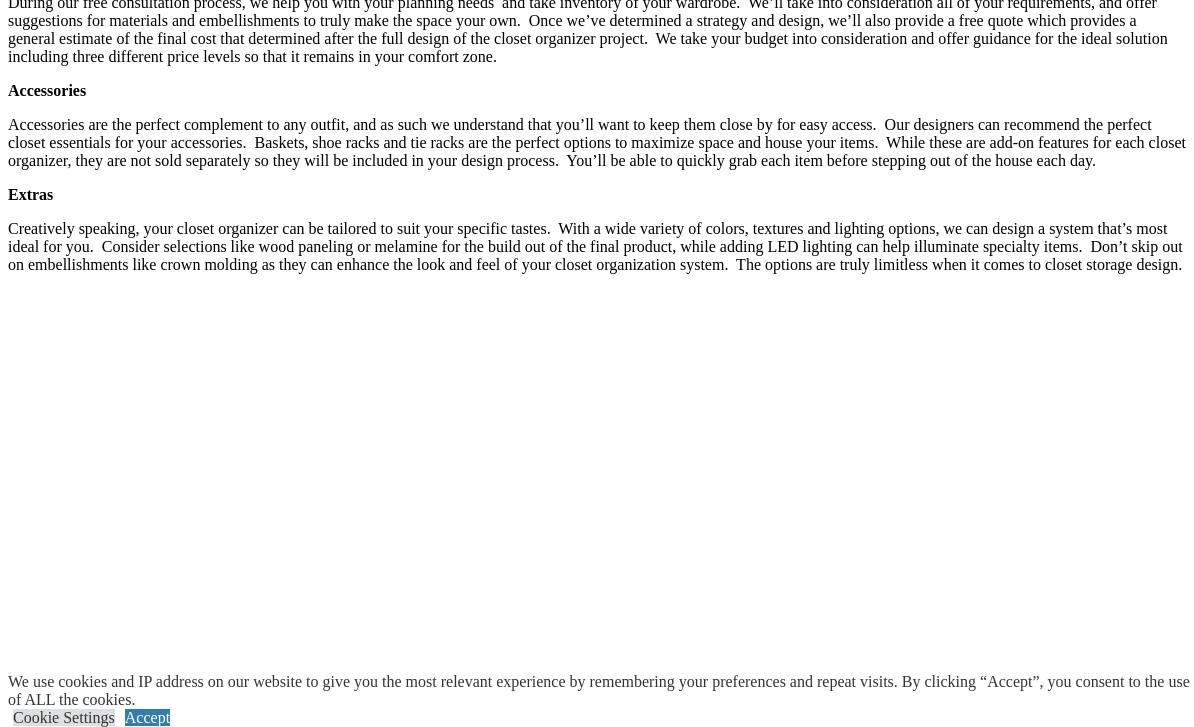 scroll, scrollTop: 3480, scrollLeft: 0, axis: vertical 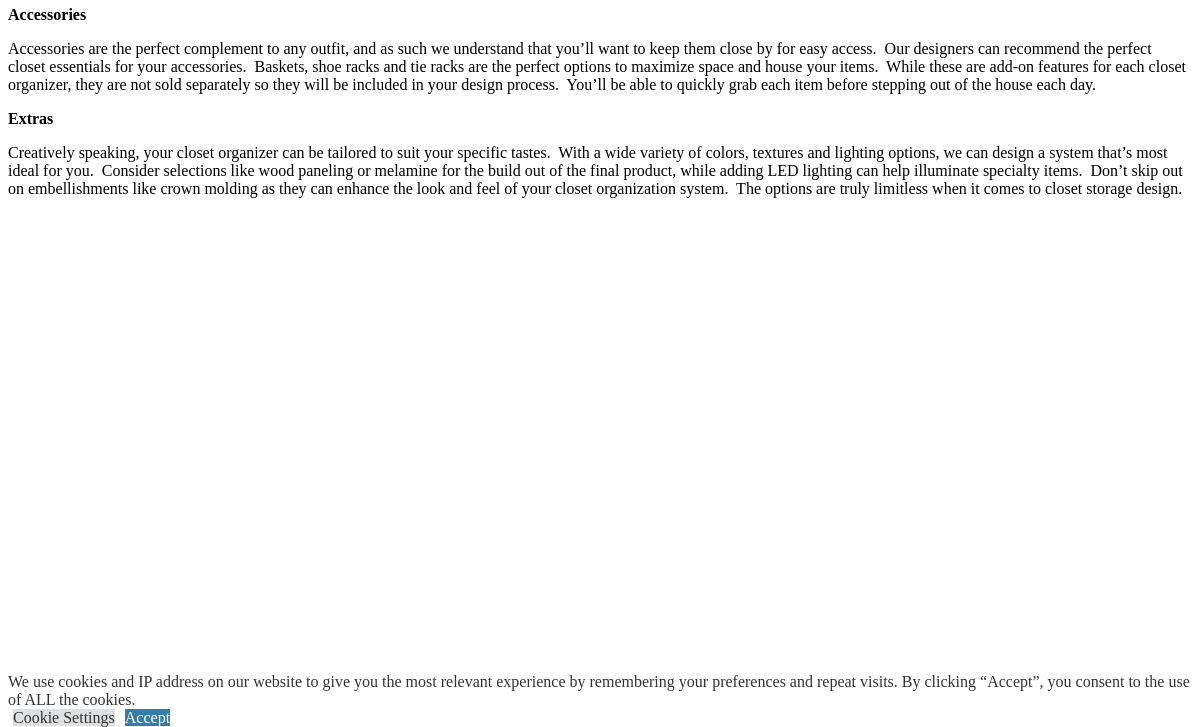 click on "Visit the custom closets gallery and view pictures of closet organizers." at bounding box center [362, 3293] 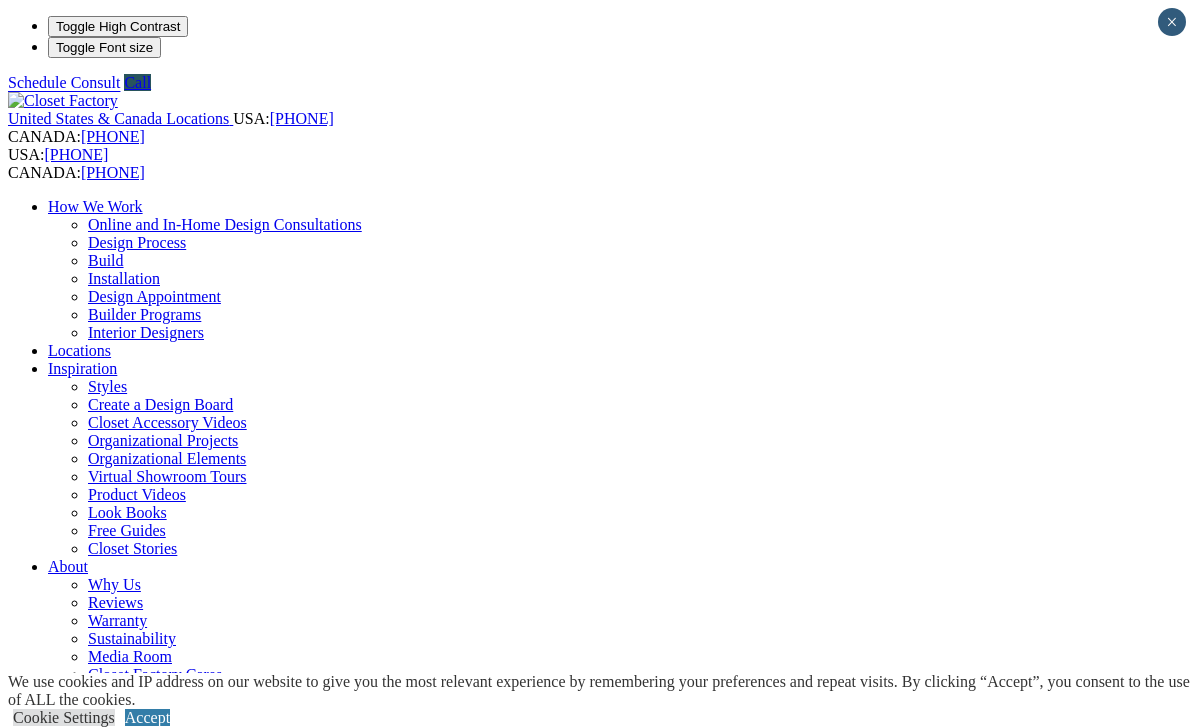 scroll, scrollTop: 0, scrollLeft: 0, axis: both 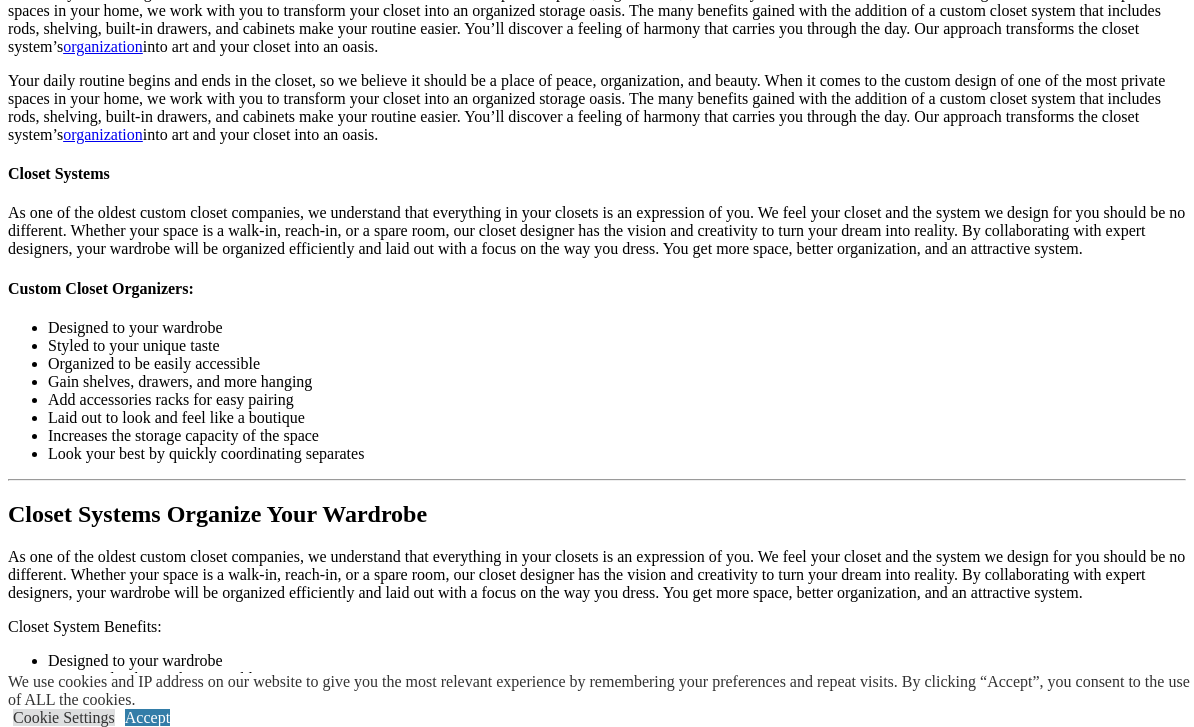 click on "Load More" at bounding box center [44, 2215] 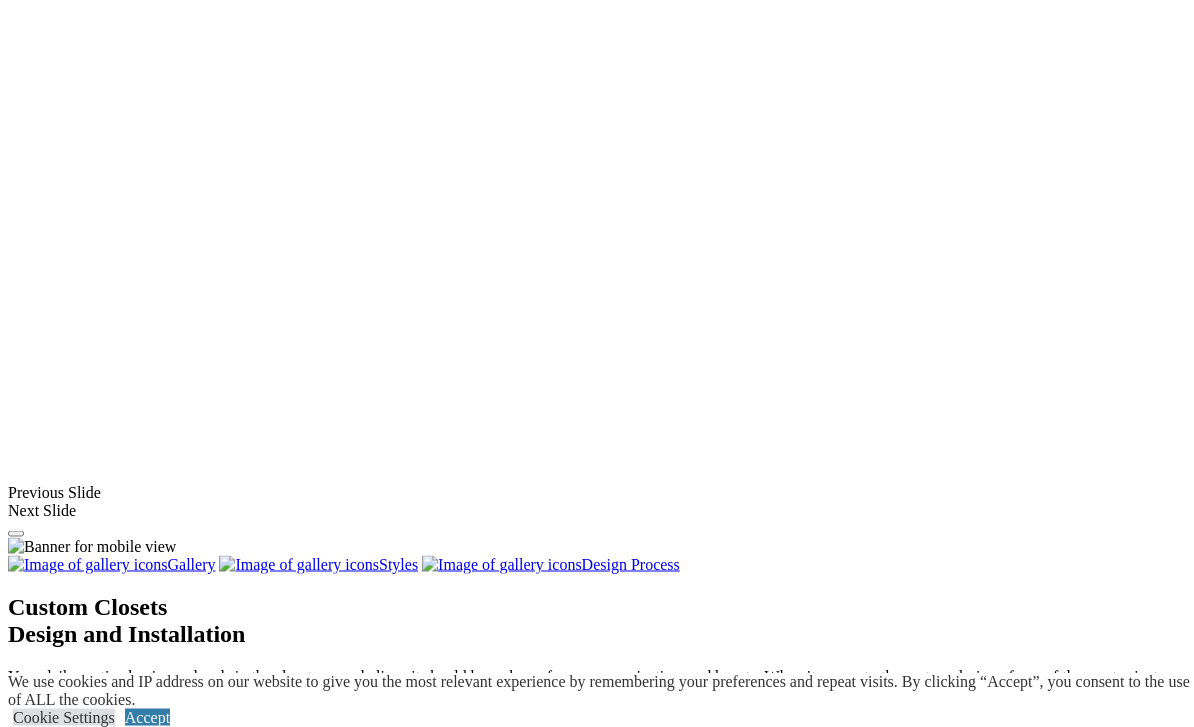 scroll, scrollTop: 1531, scrollLeft: 0, axis: vertical 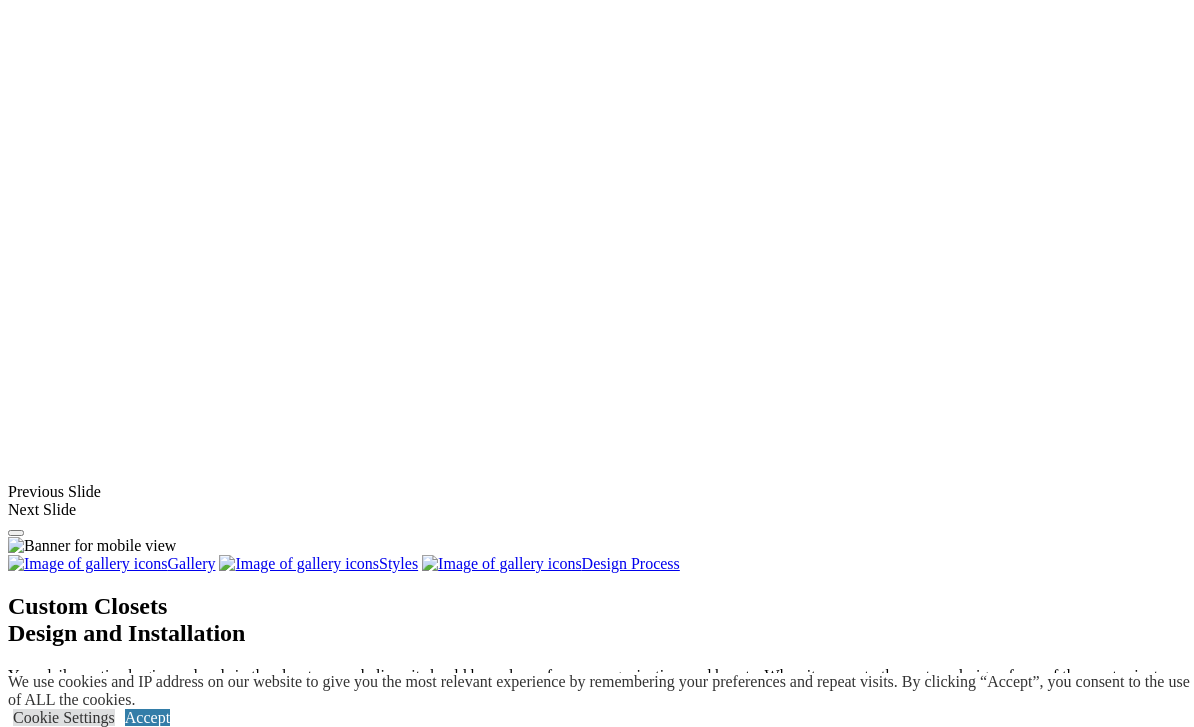 click at bounding box center [620, 2048] 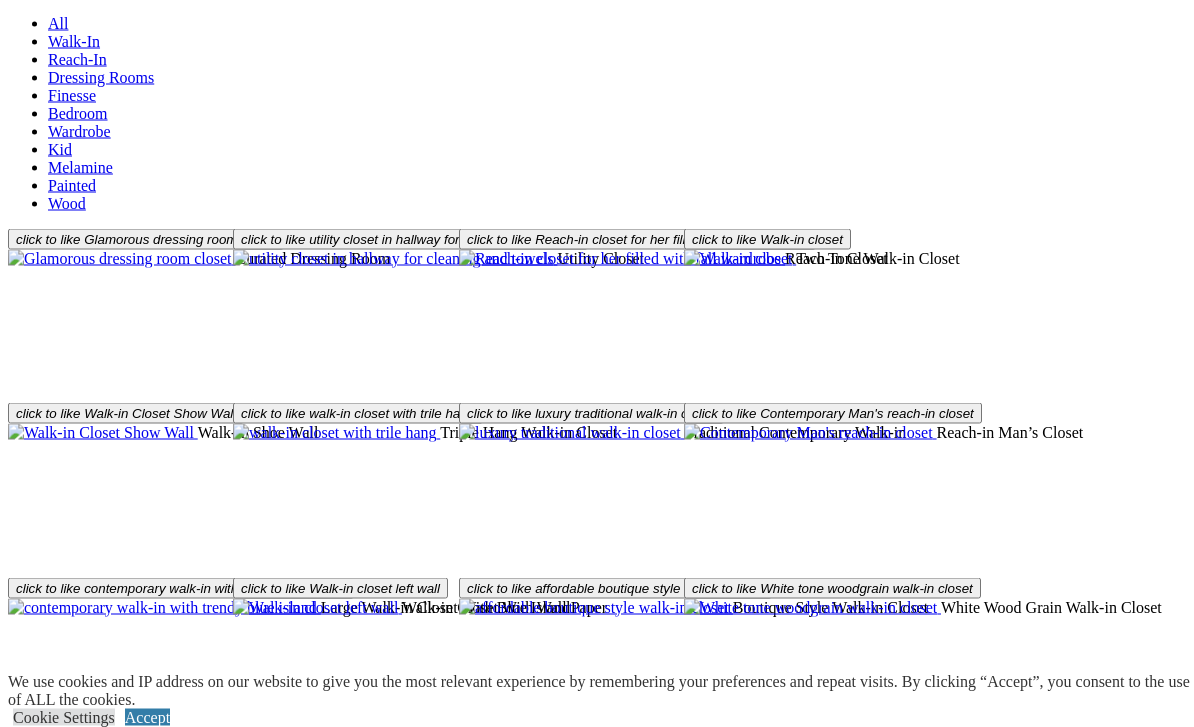 scroll, scrollTop: 3321, scrollLeft: 0, axis: vertical 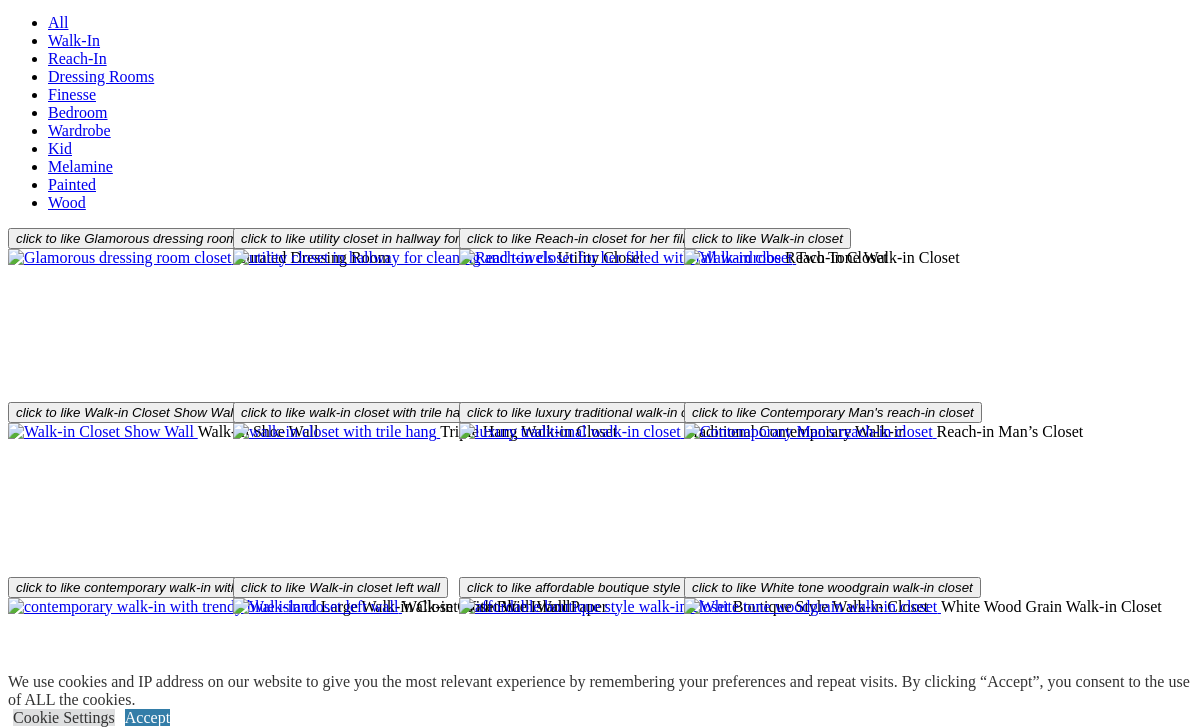 click on "Load more" at bounding box center [597, 2150] 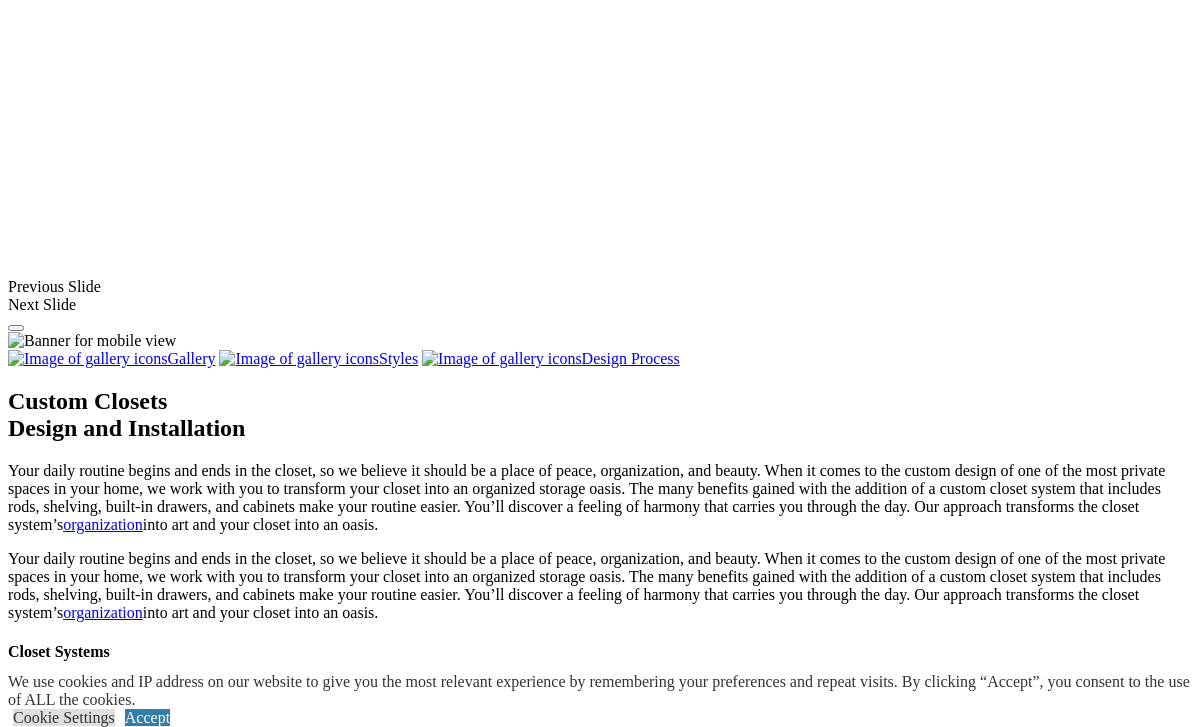 scroll, scrollTop: 1733, scrollLeft: 0, axis: vertical 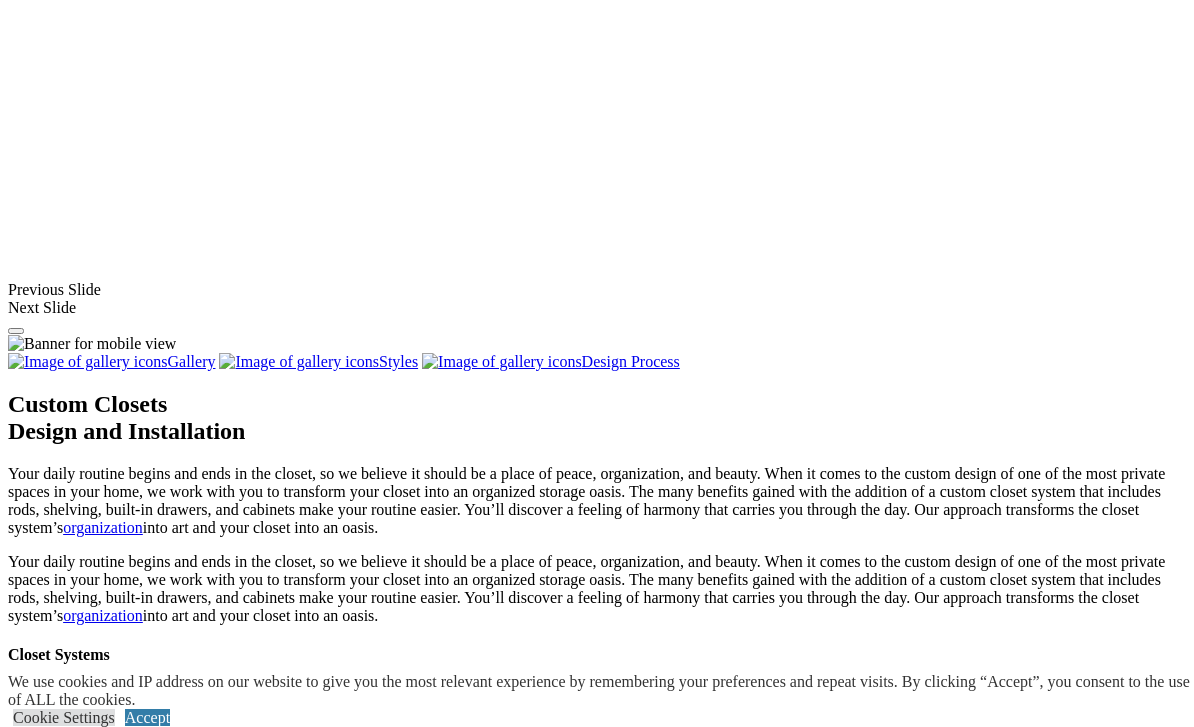 click on "Wall Units" at bounding box center (122, -505) 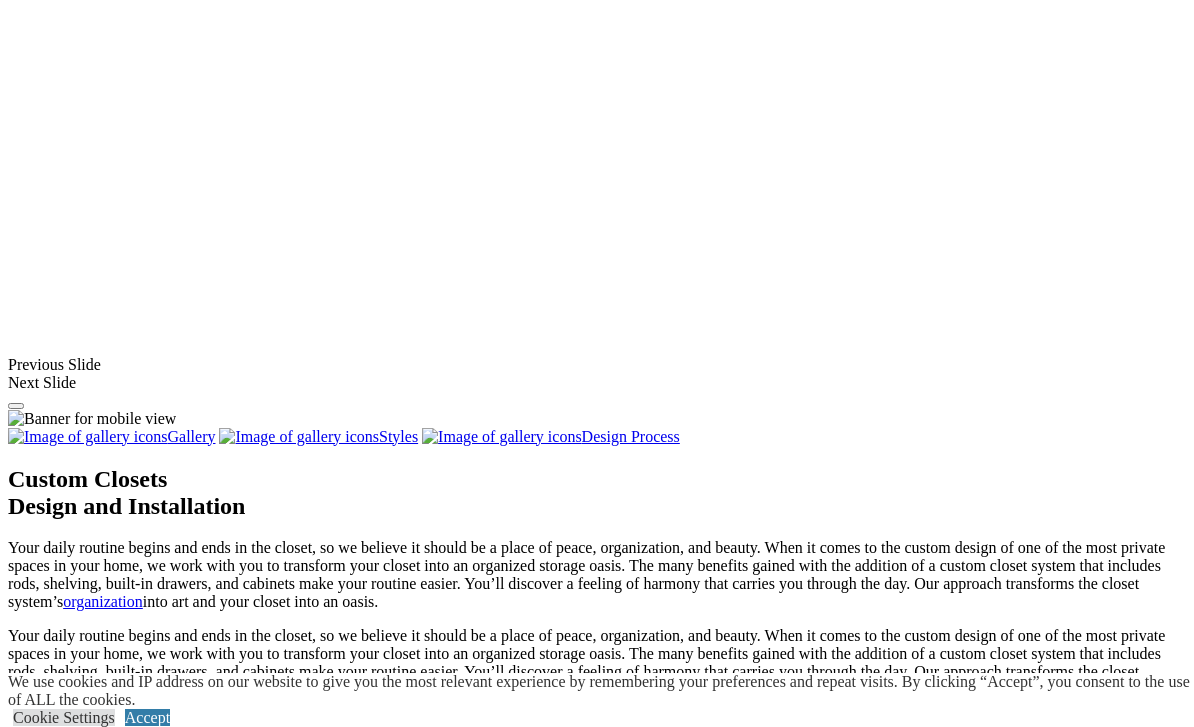 click on "Wall Units" at bounding box center (122, -505) 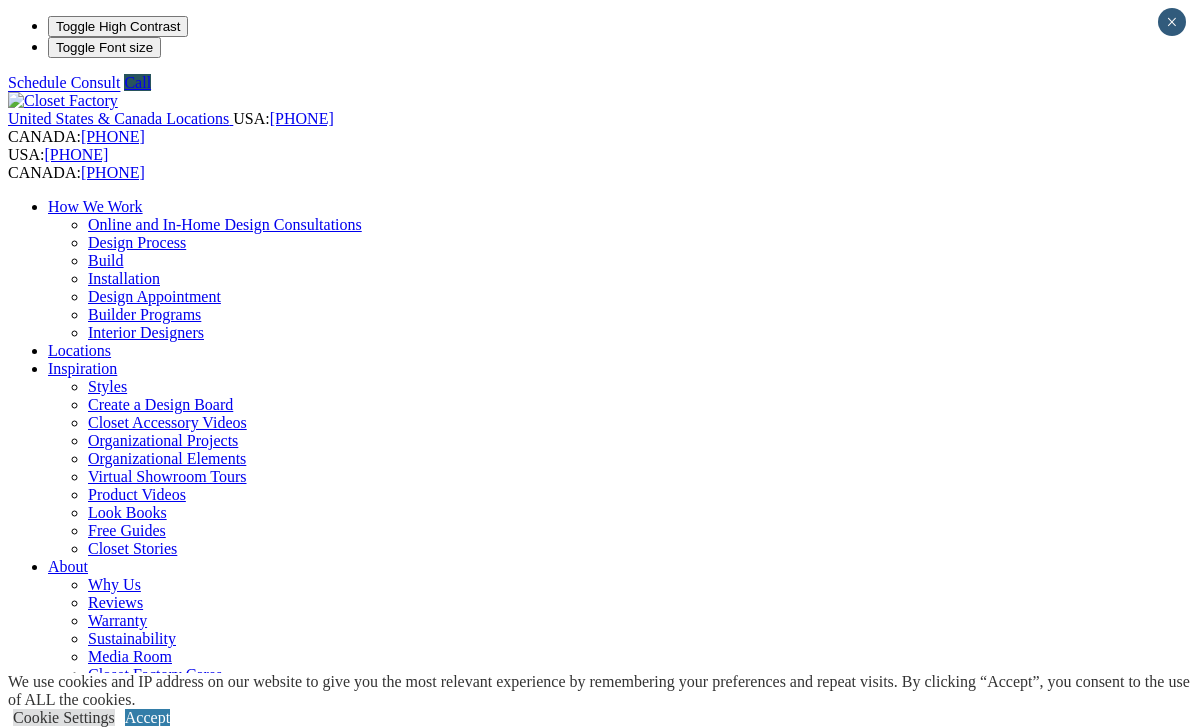 scroll, scrollTop: 0, scrollLeft: 0, axis: both 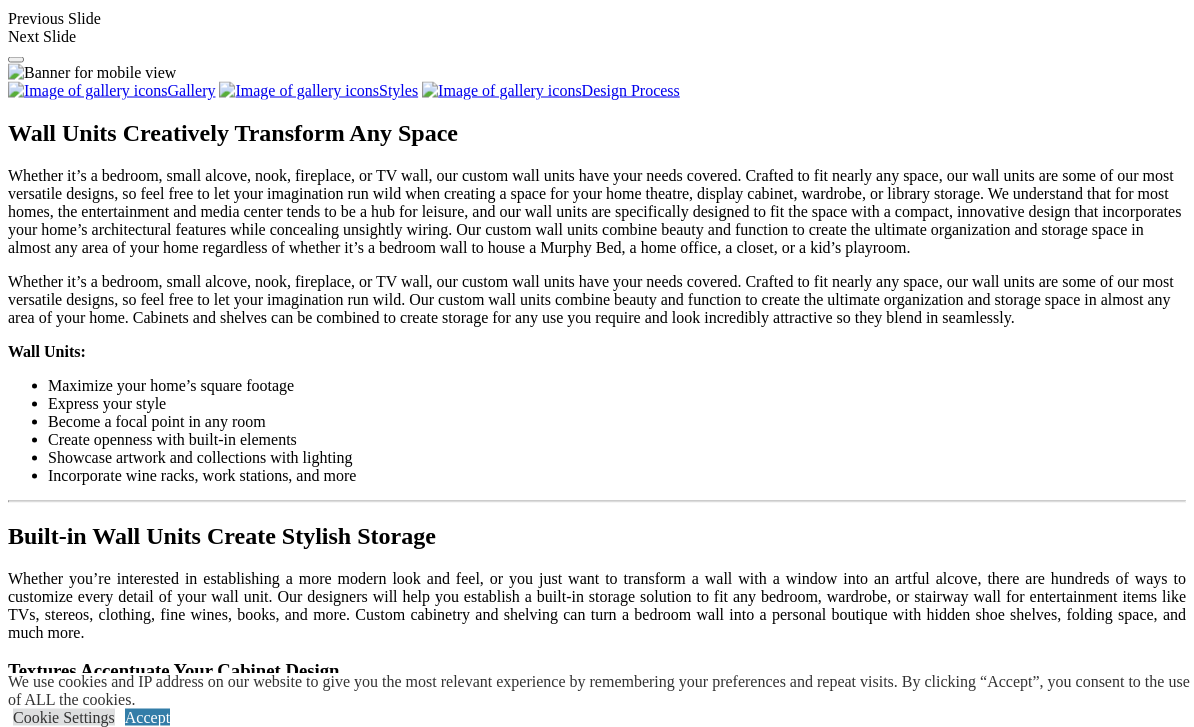 click at bounding box center [361, 1598] 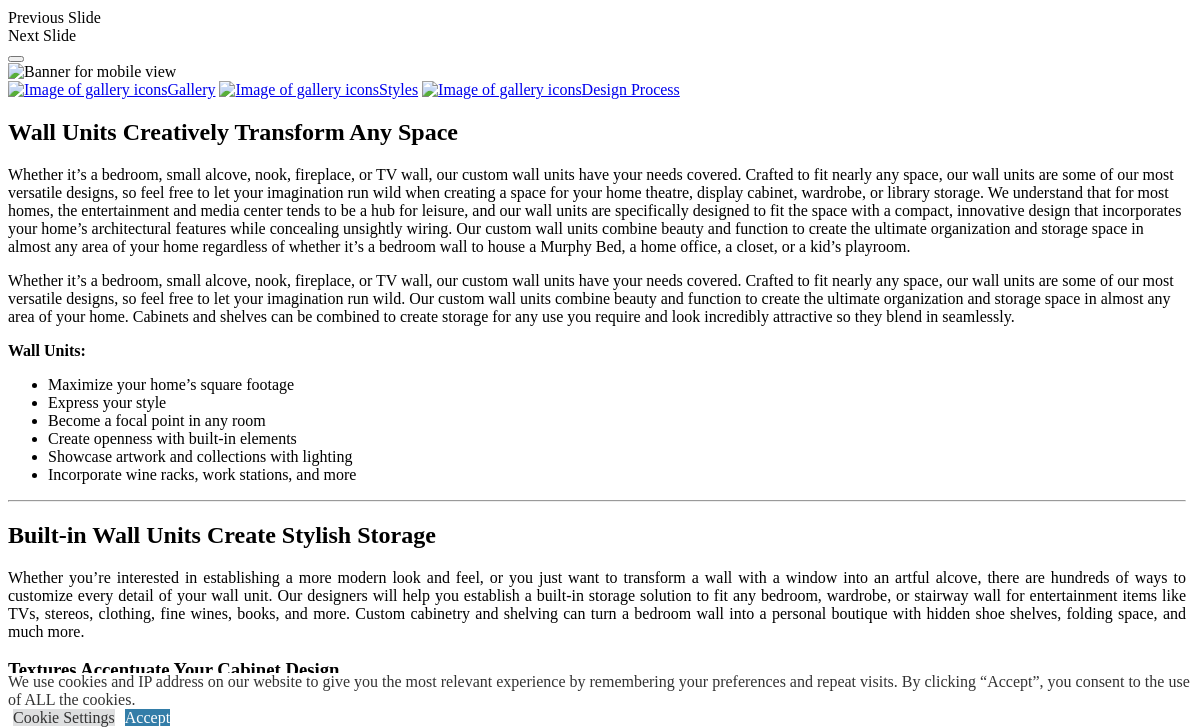 click at bounding box center [8, 37741] 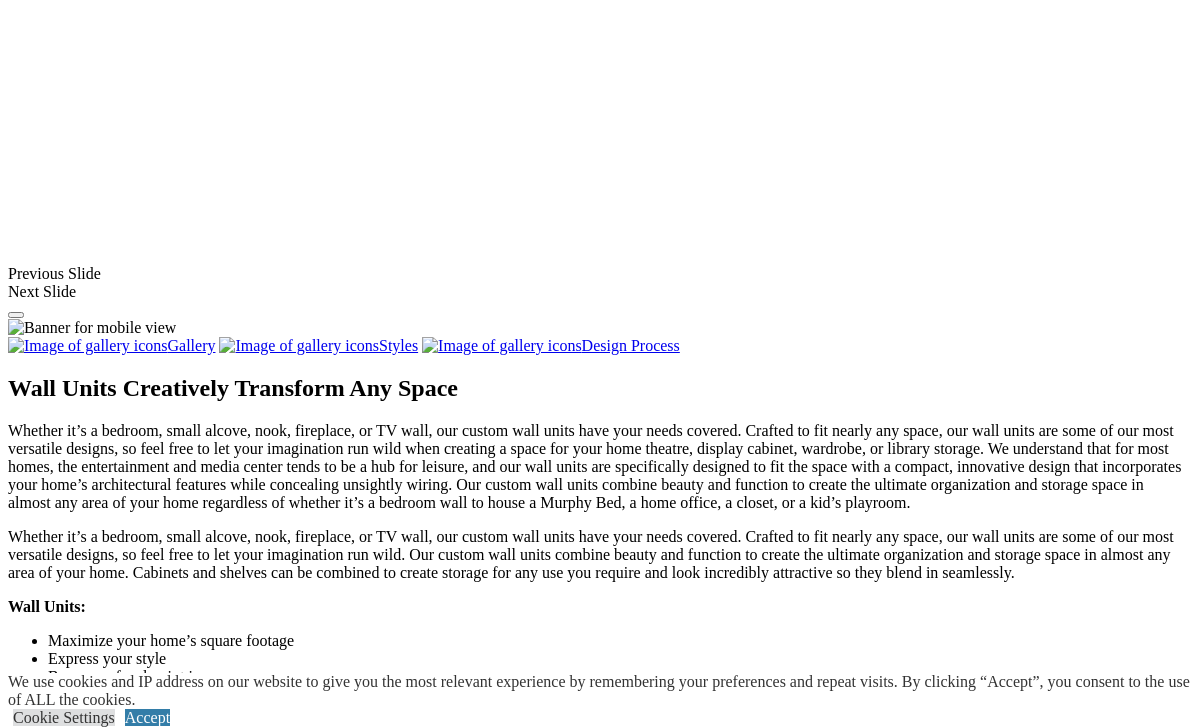 scroll, scrollTop: 1640, scrollLeft: 0, axis: vertical 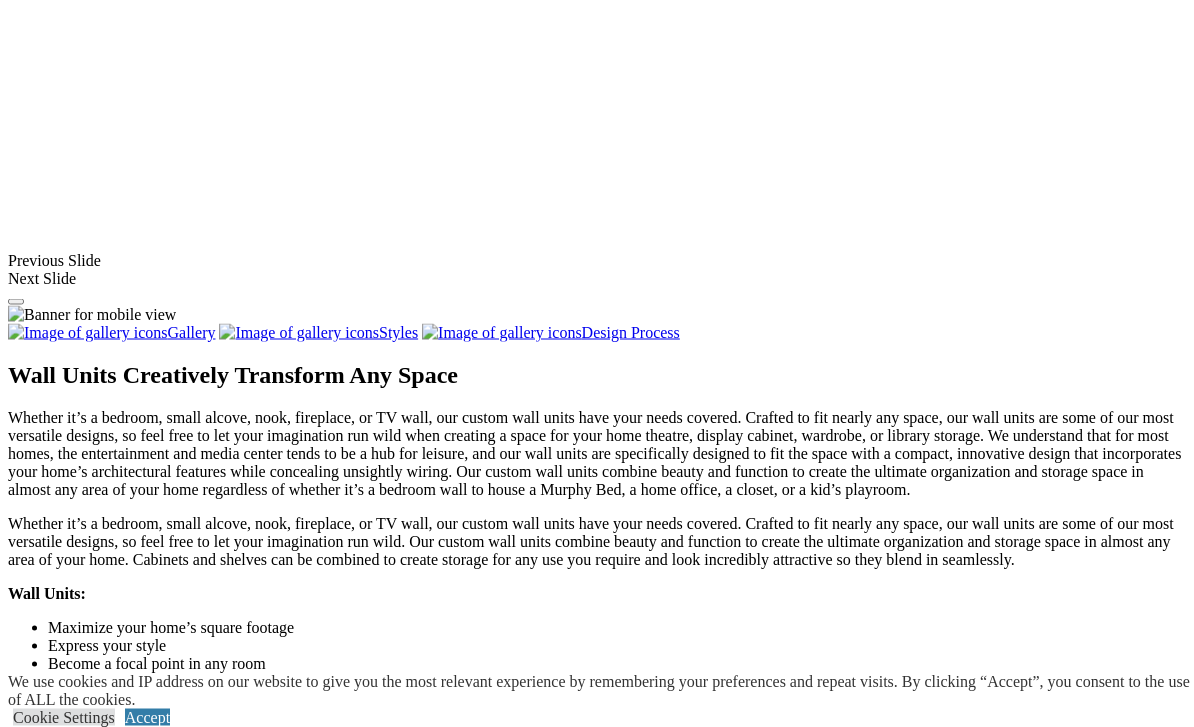 click at bounding box center (355, 1317) 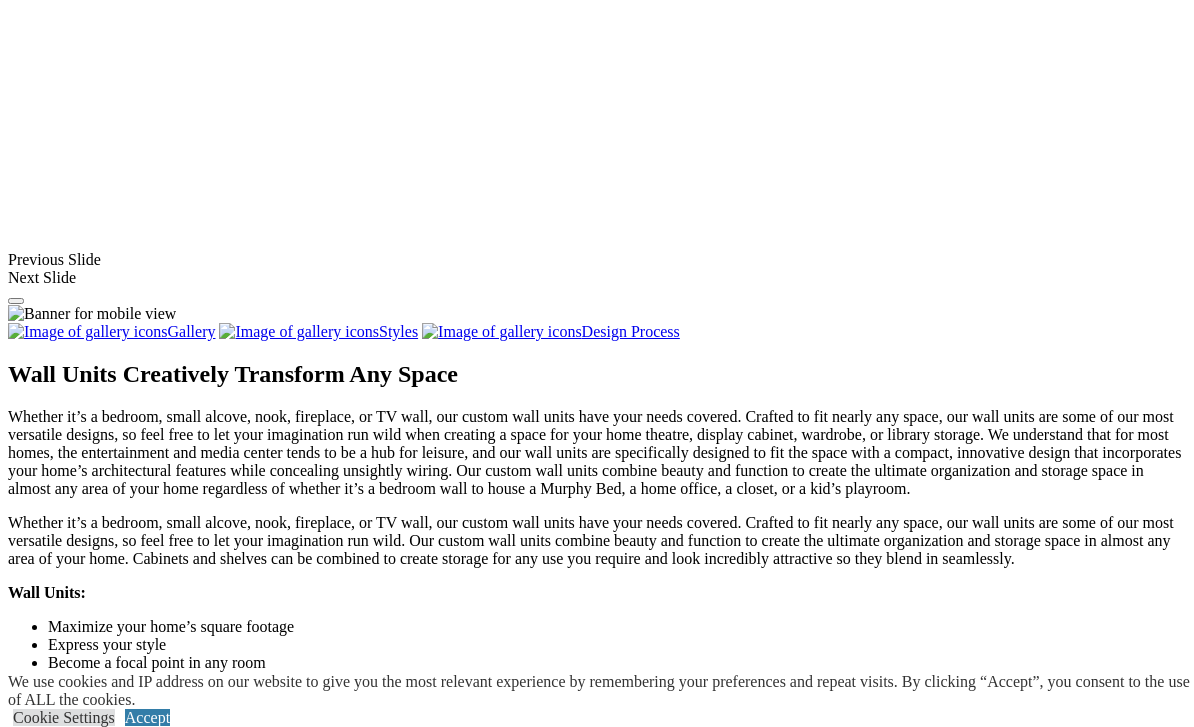 click at bounding box center [8, 37983] 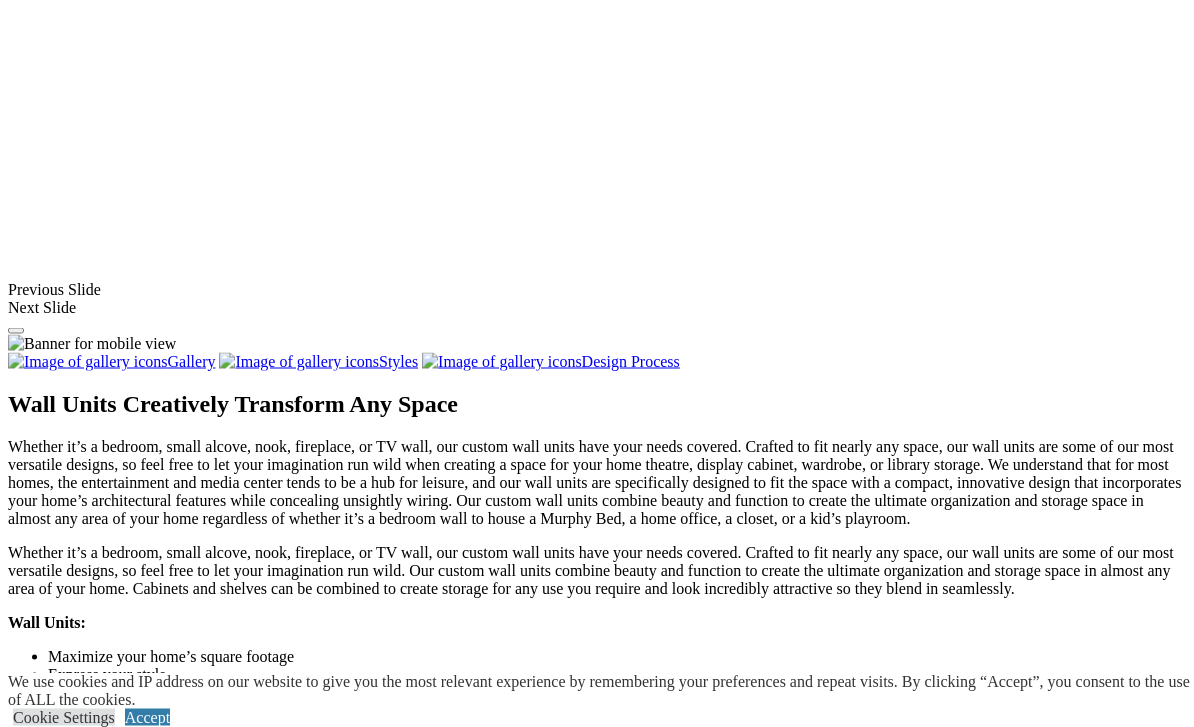 scroll, scrollTop: 1617, scrollLeft: 0, axis: vertical 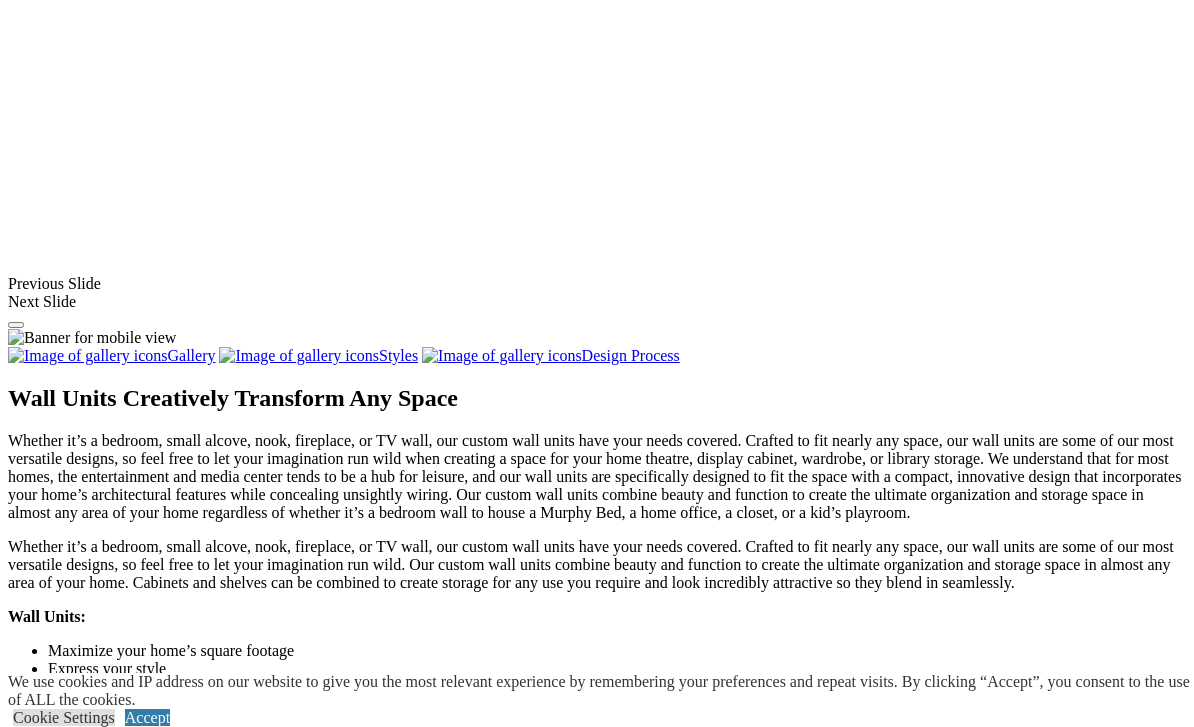 click on "Entertainment Centers" at bounding box center [120, -551] 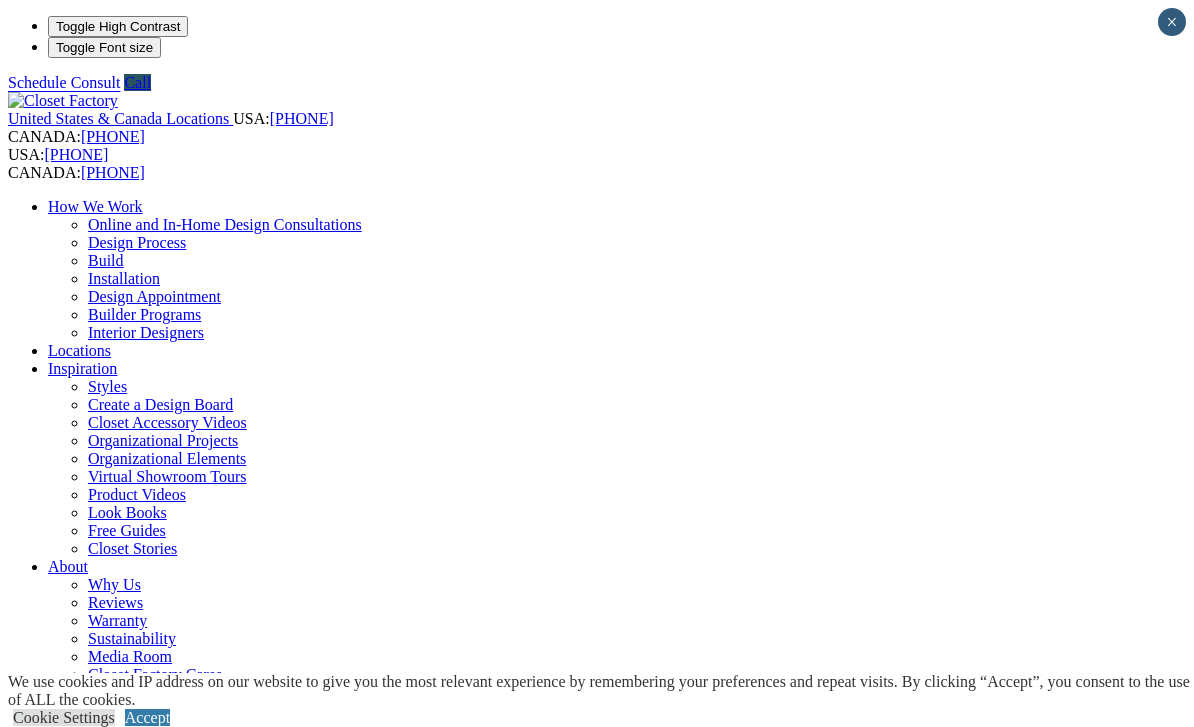 scroll, scrollTop: 0, scrollLeft: 0, axis: both 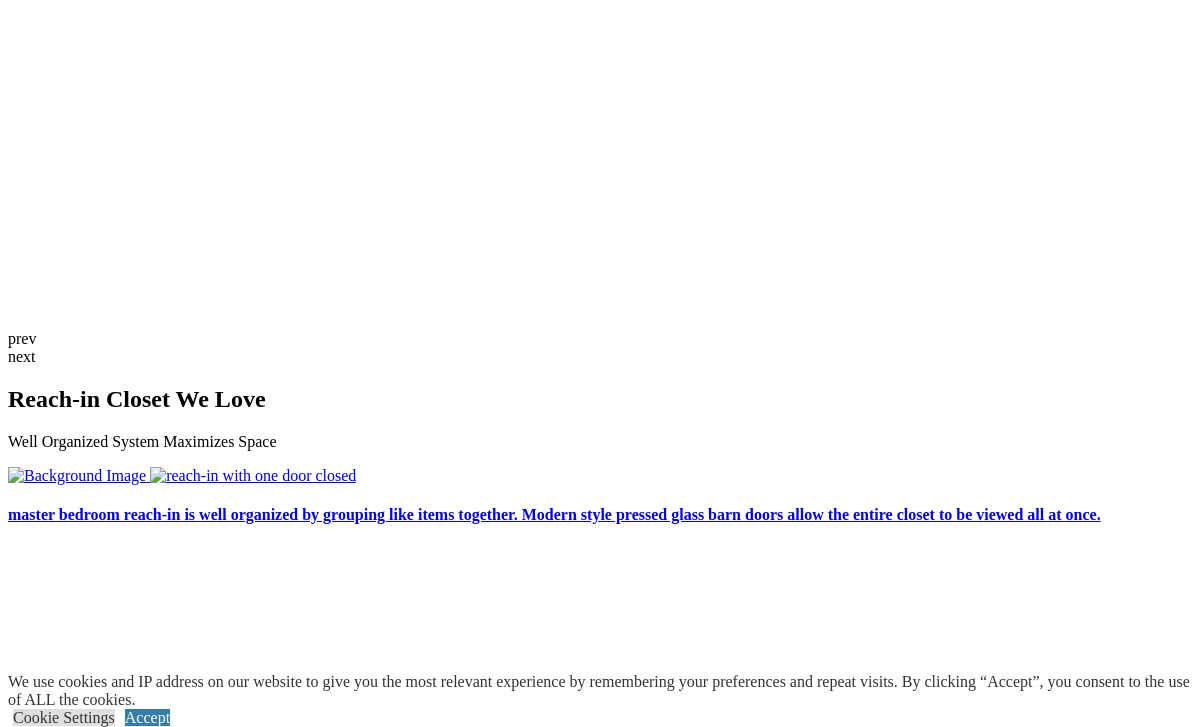 click on "What is a Custom Reach-in Closet Design?" at bounding box center (597, 3158) 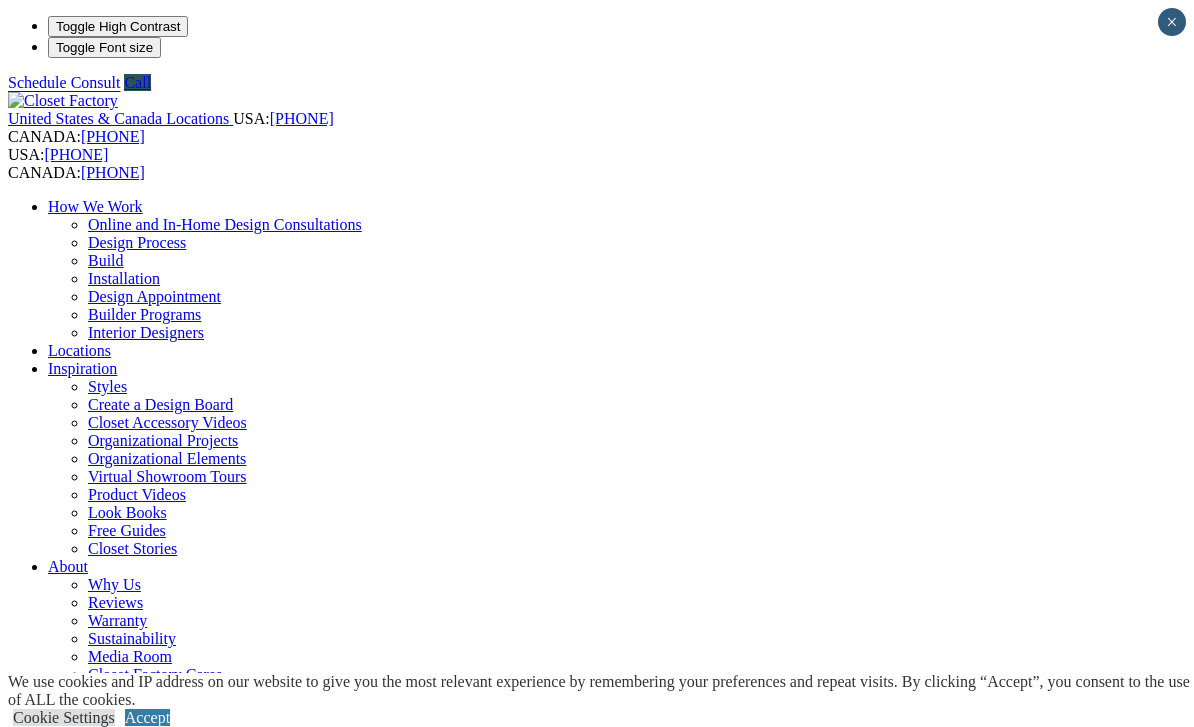 scroll, scrollTop: 0, scrollLeft: 0, axis: both 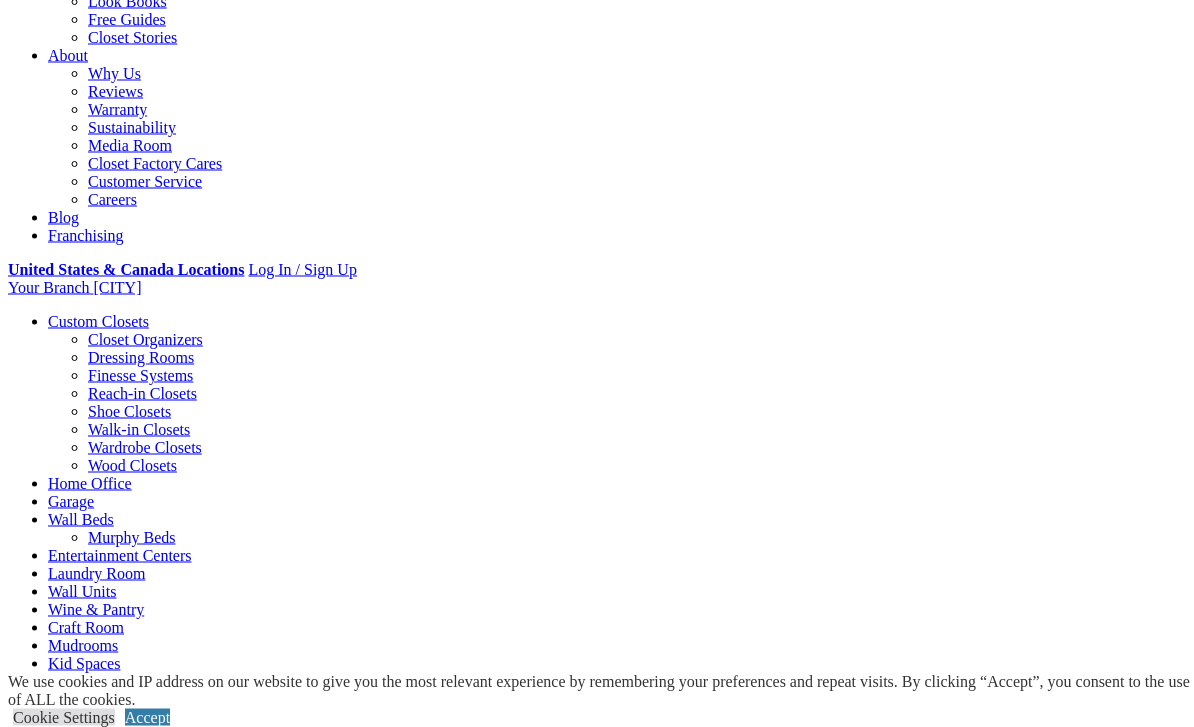 click on "Laundry Room" at bounding box center (96, 573) 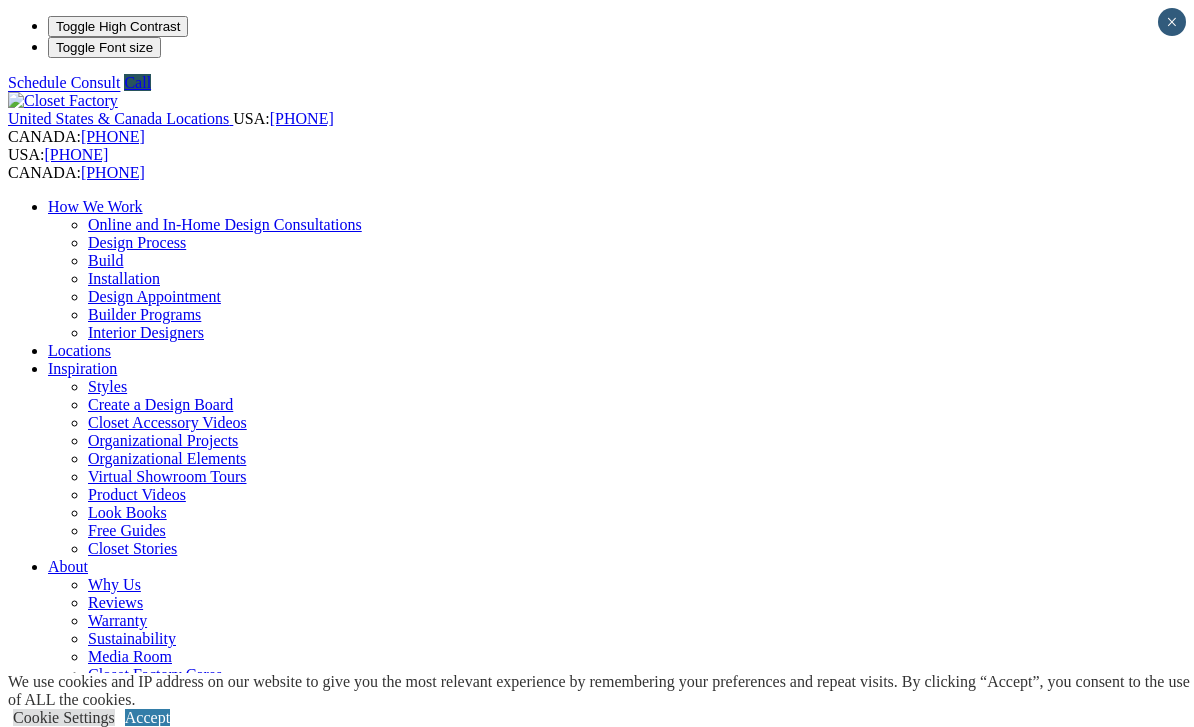 scroll, scrollTop: 0, scrollLeft: 0, axis: both 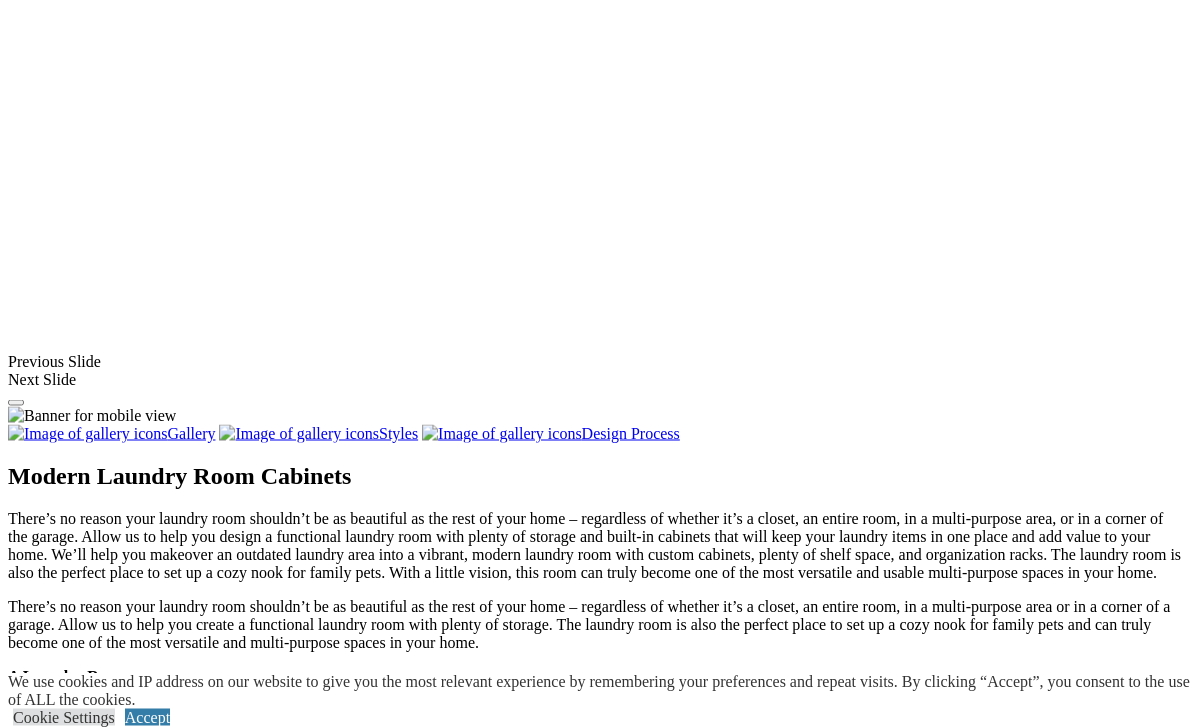 click at bounding box center [573, 1484] 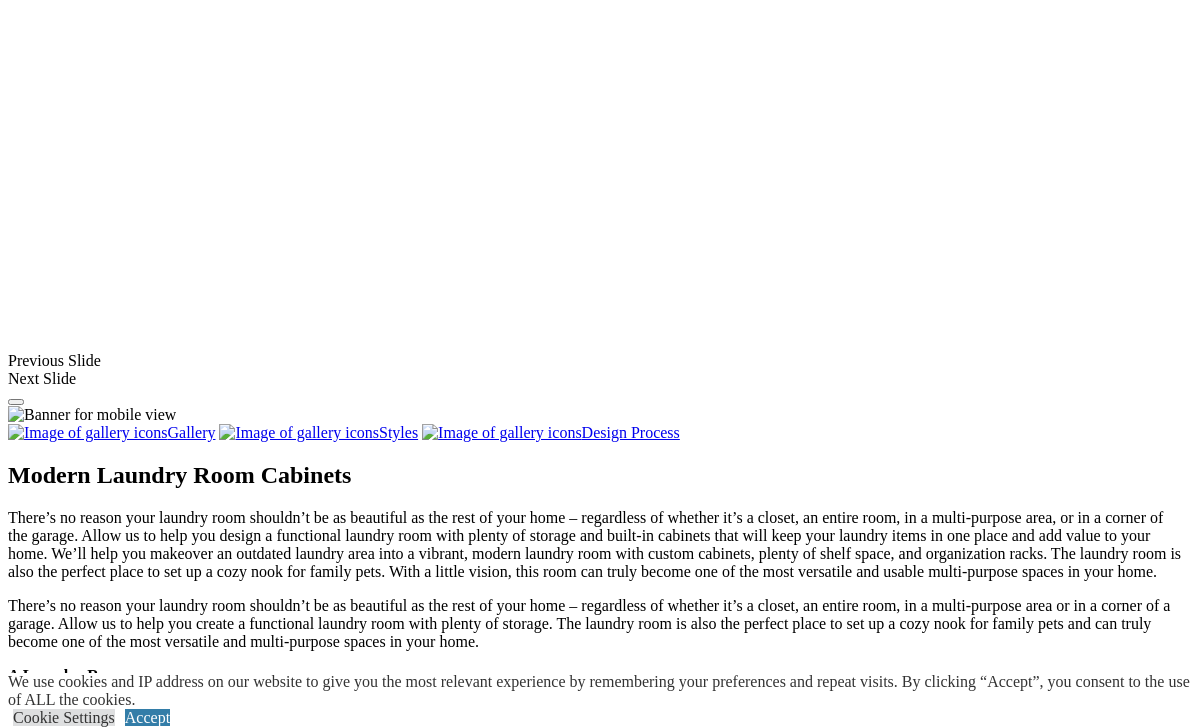 click at bounding box center (8, 36266) 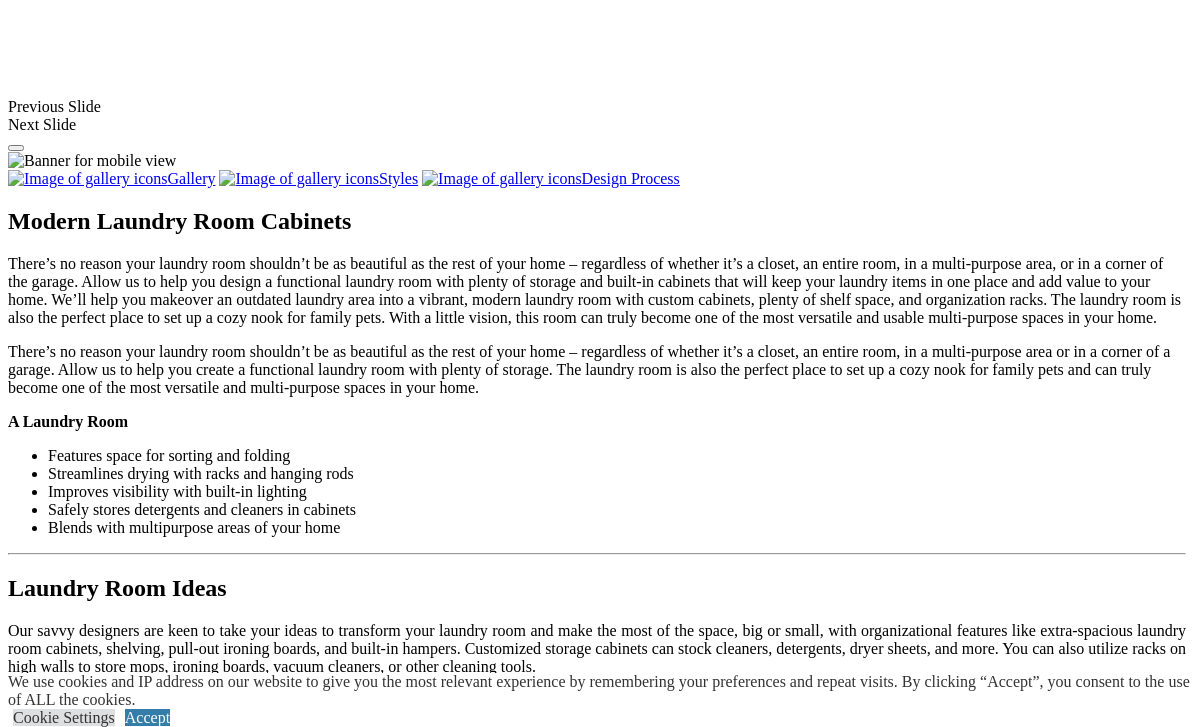 scroll, scrollTop: 1793, scrollLeft: 0, axis: vertical 